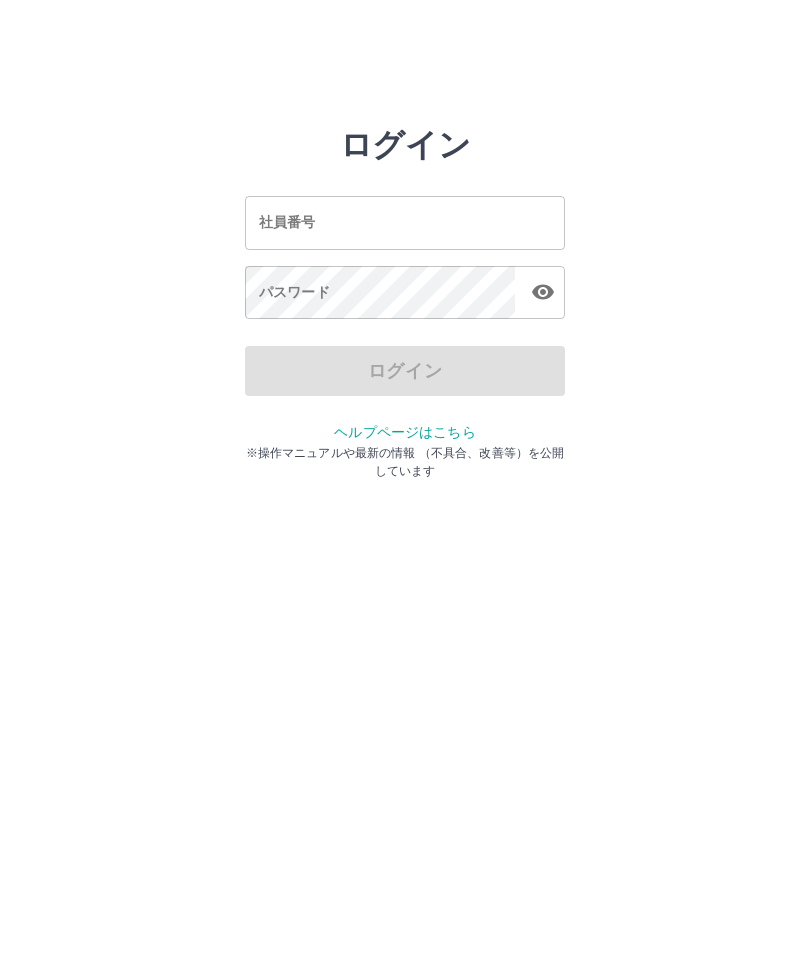 scroll, scrollTop: 0, scrollLeft: 0, axis: both 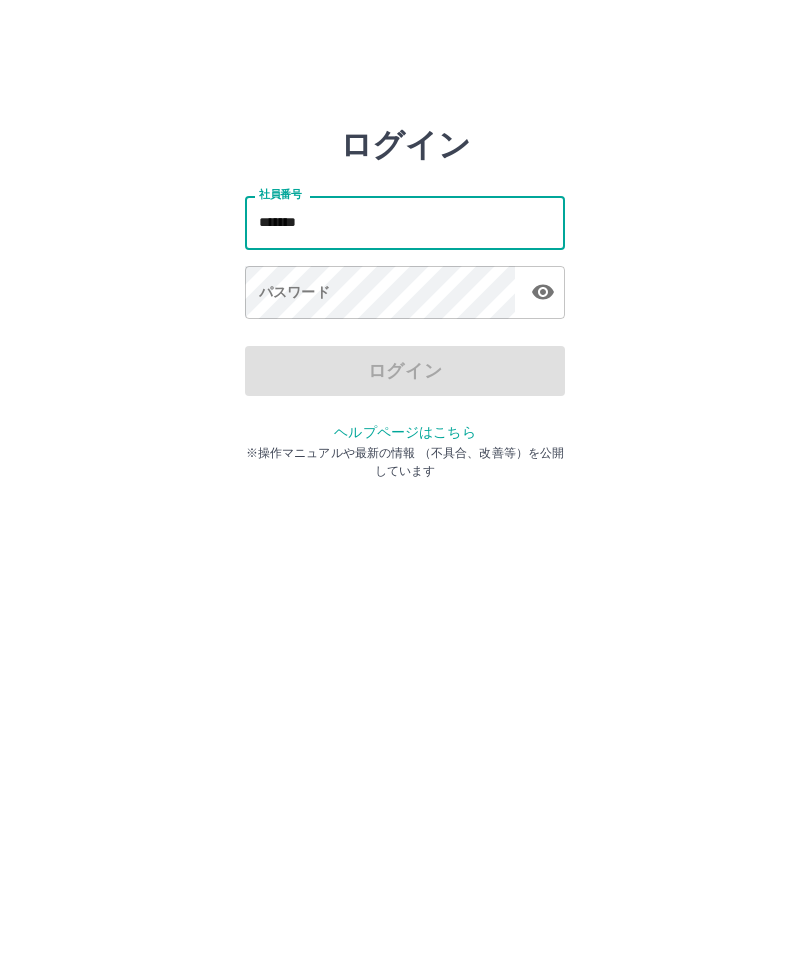 type on "*******" 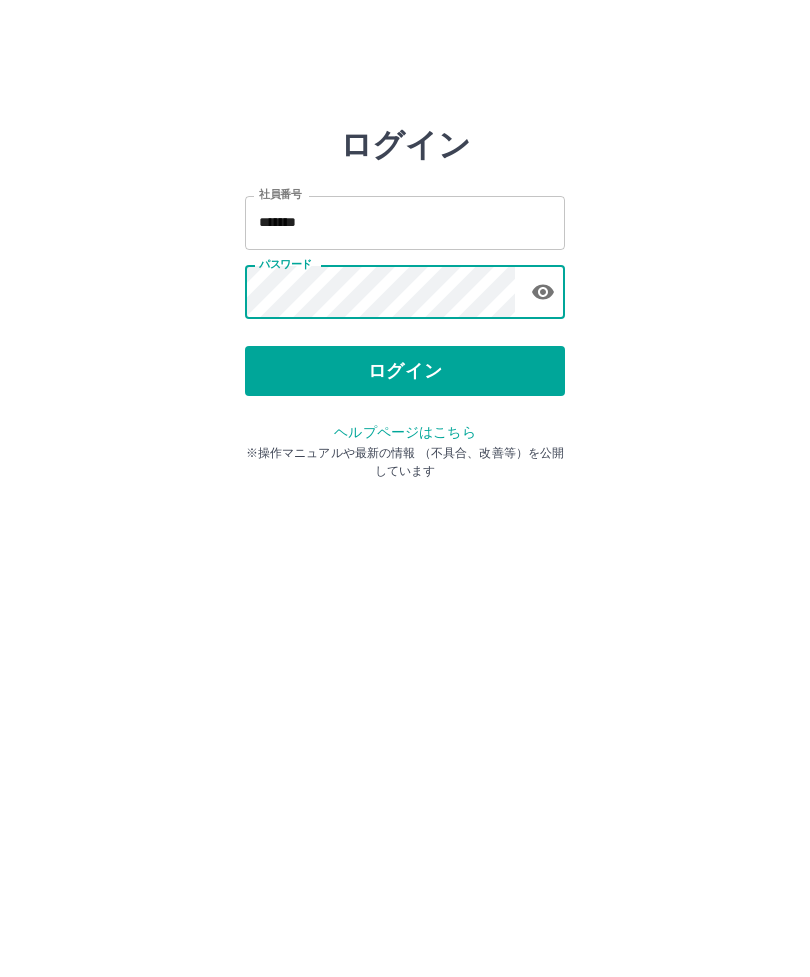 click on "ログイン" at bounding box center (405, 371) 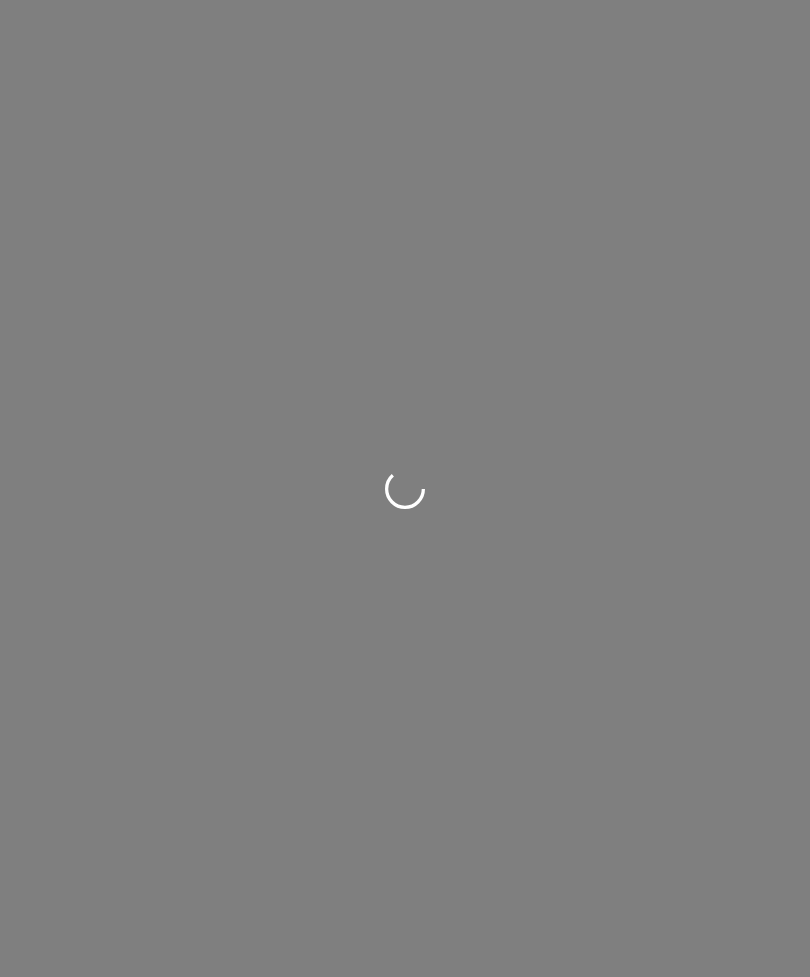 scroll, scrollTop: 0, scrollLeft: 0, axis: both 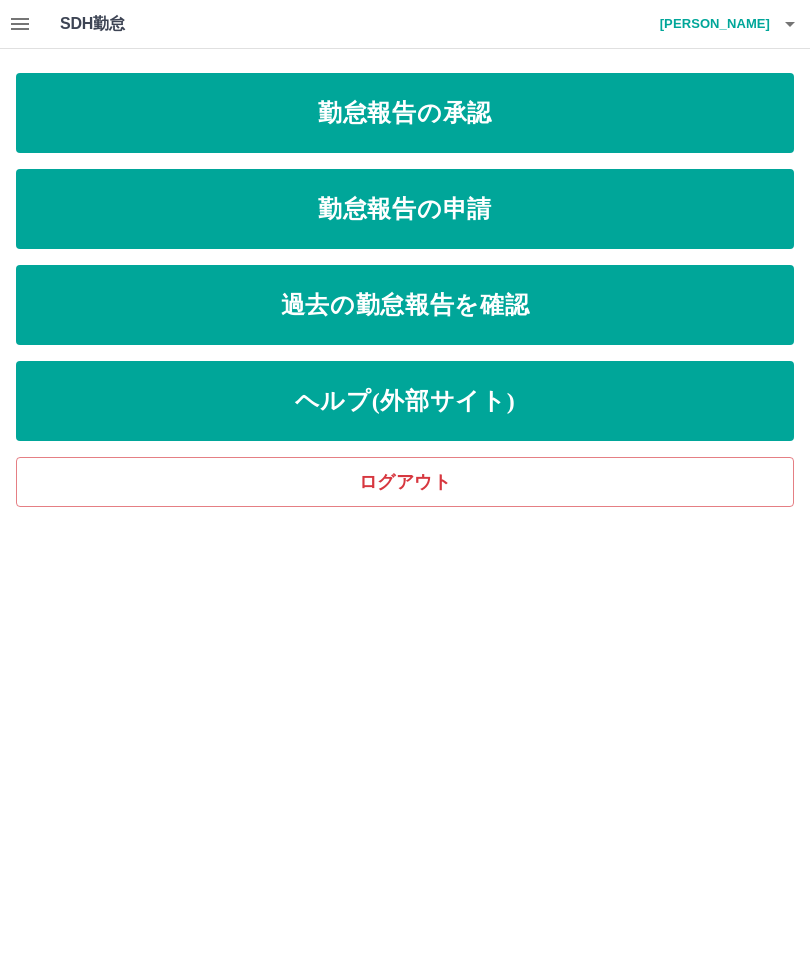 click on "勤怠報告の申請" at bounding box center (405, 209) 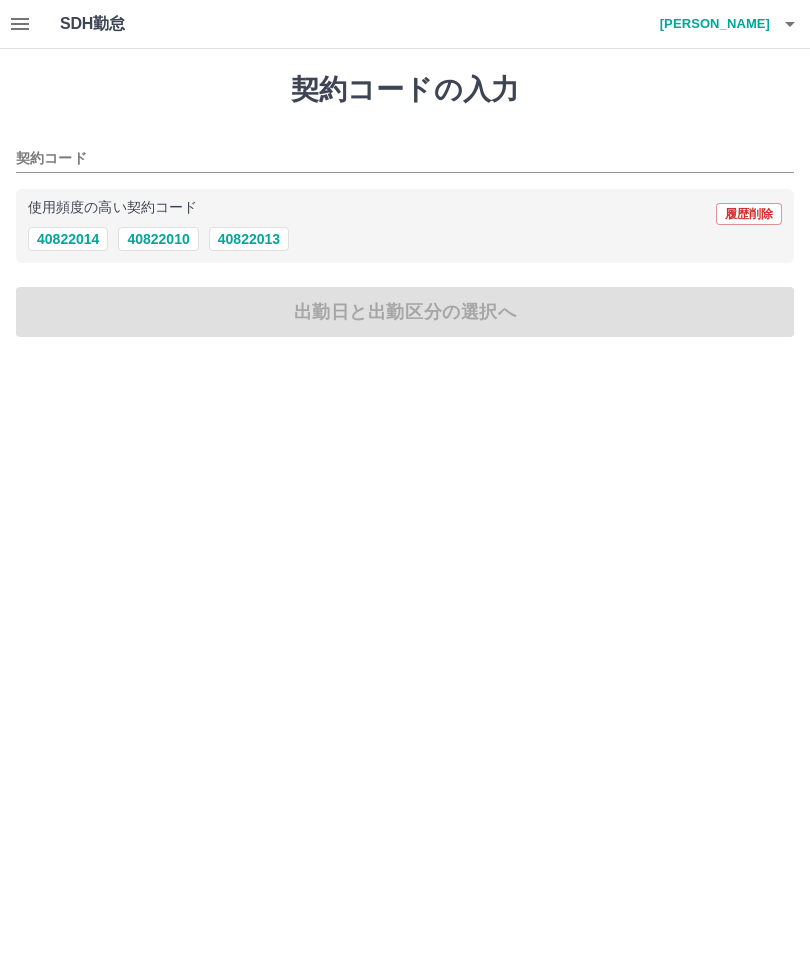 click on "40822013" at bounding box center (249, 239) 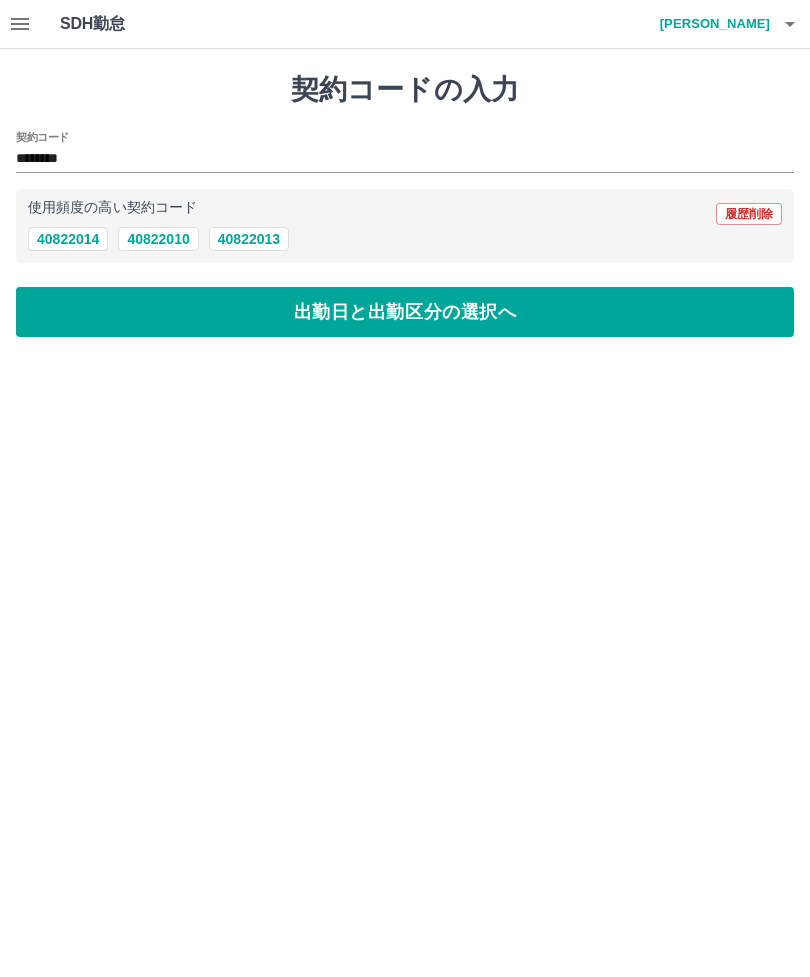 click on "出勤日と出勤区分の選択へ" at bounding box center [405, 312] 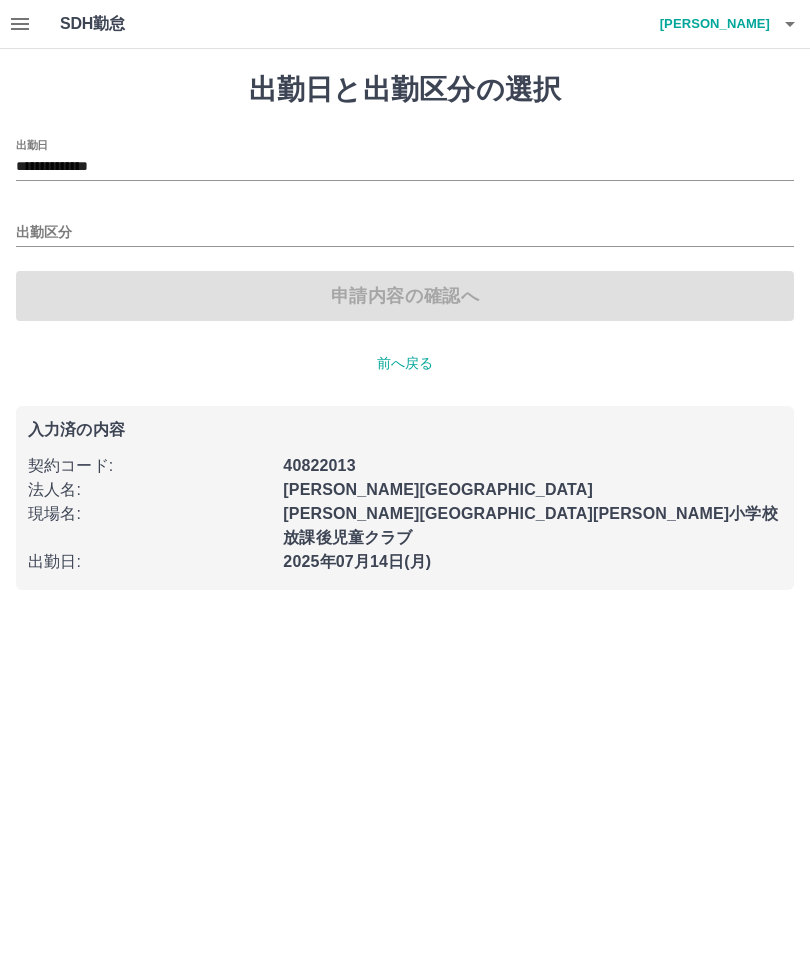 click on "出勤区分" at bounding box center (405, 233) 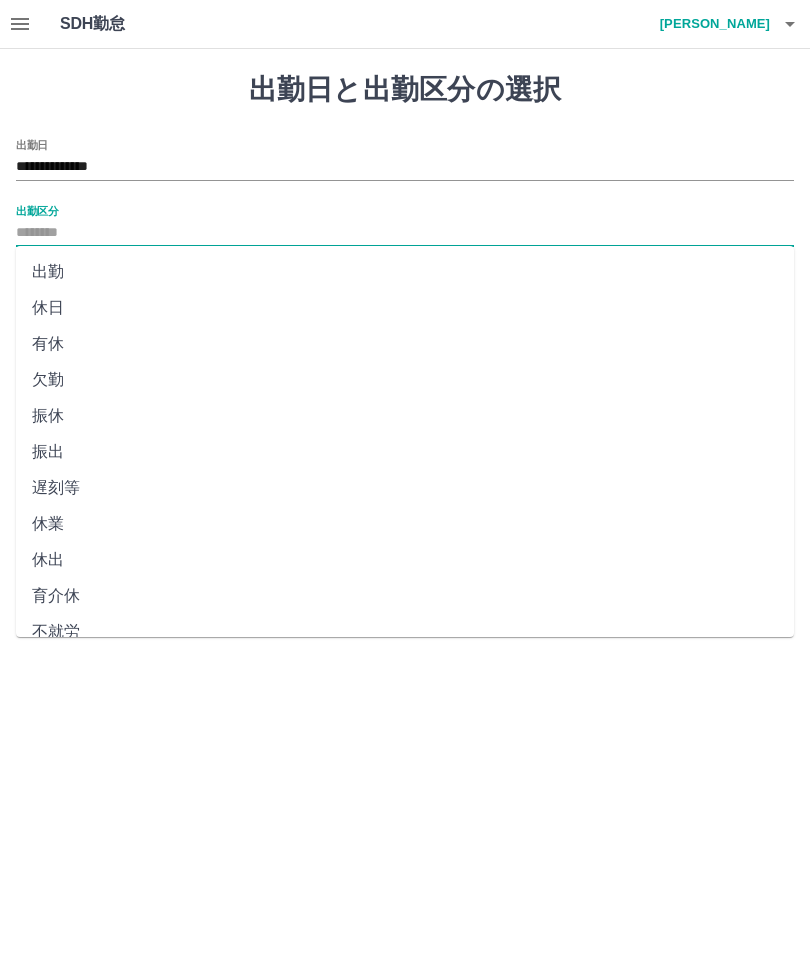 click on "出勤" at bounding box center [405, 272] 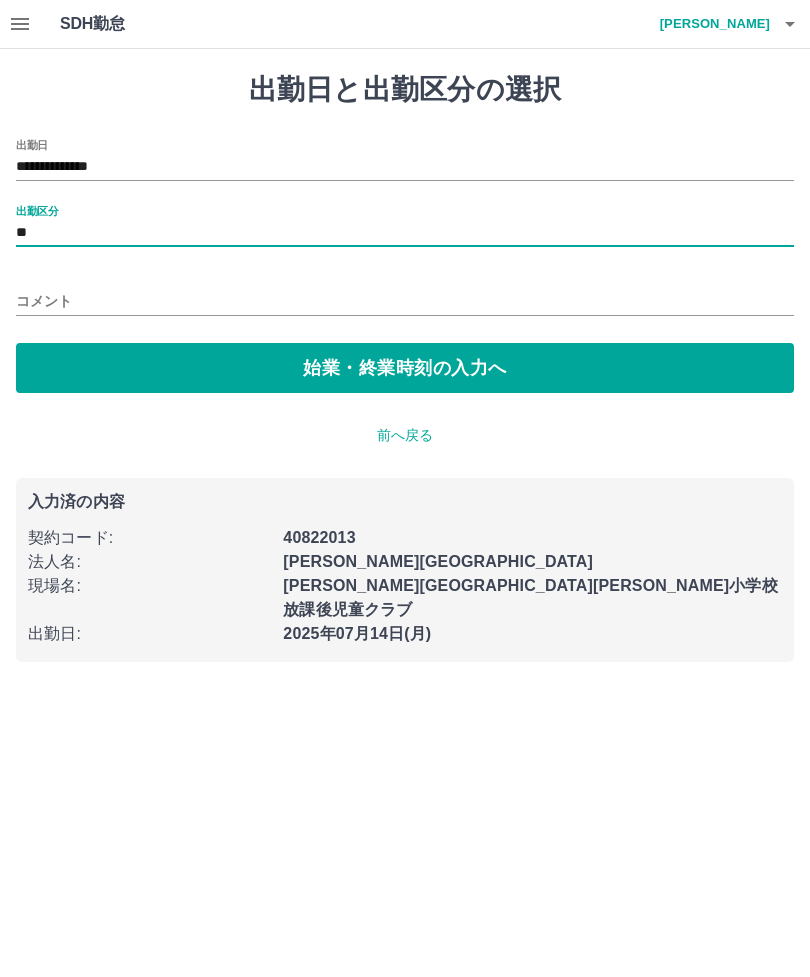 click on "始業・終業時刻の入力へ" at bounding box center (405, 368) 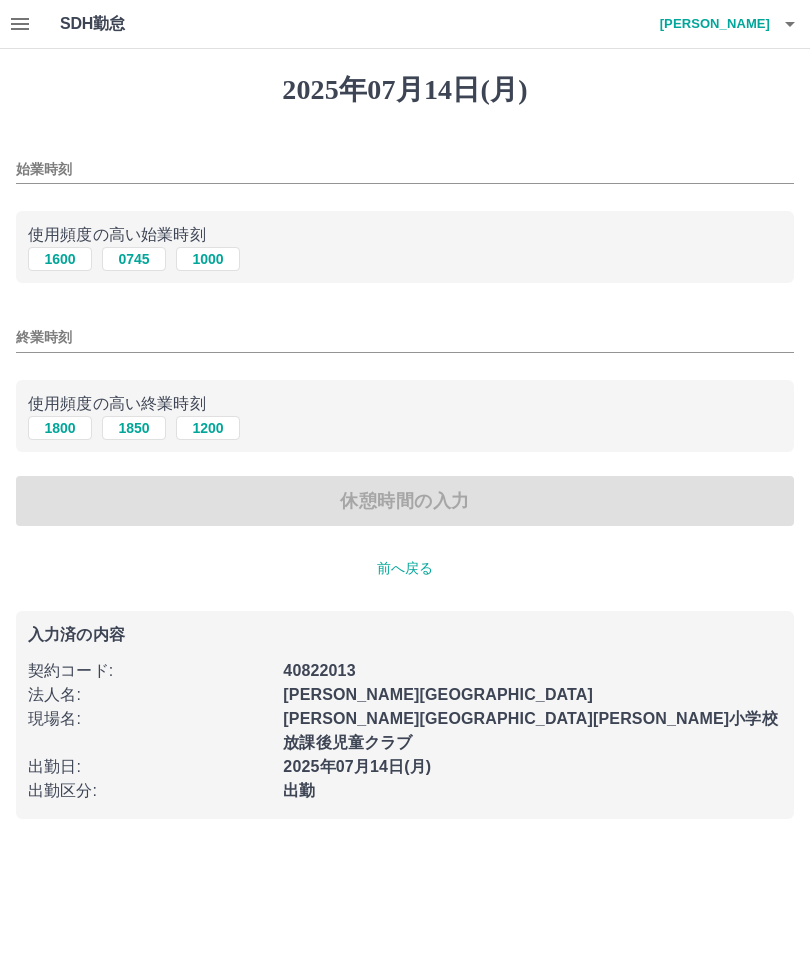 click on "始業時刻" at bounding box center (405, 169) 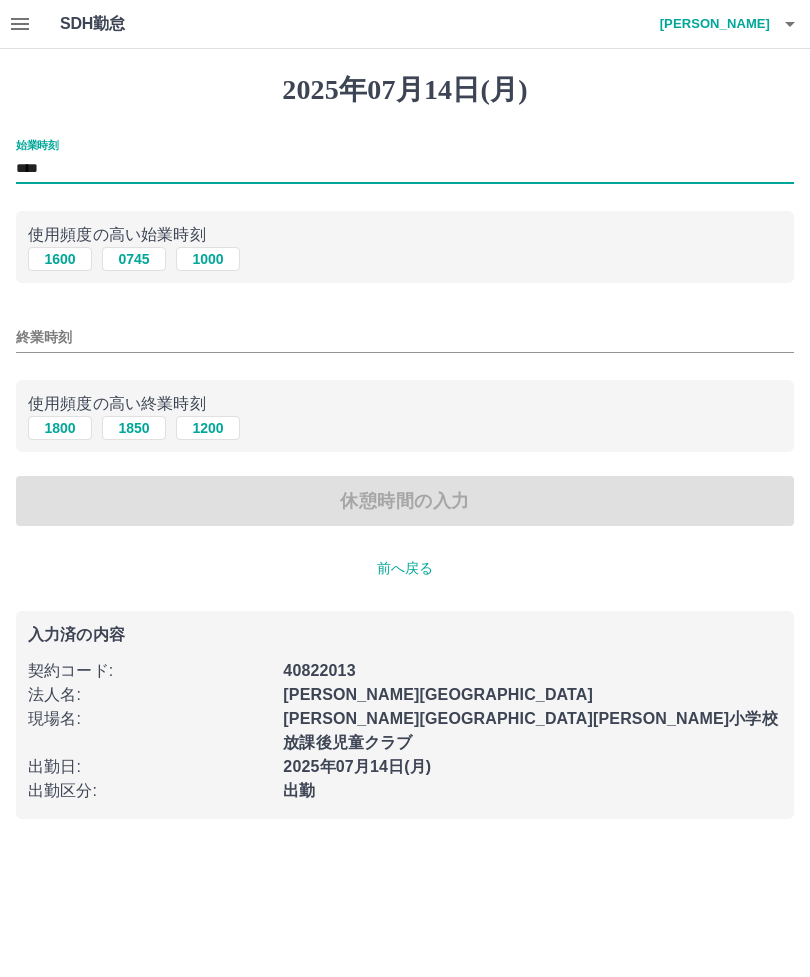 type on "****" 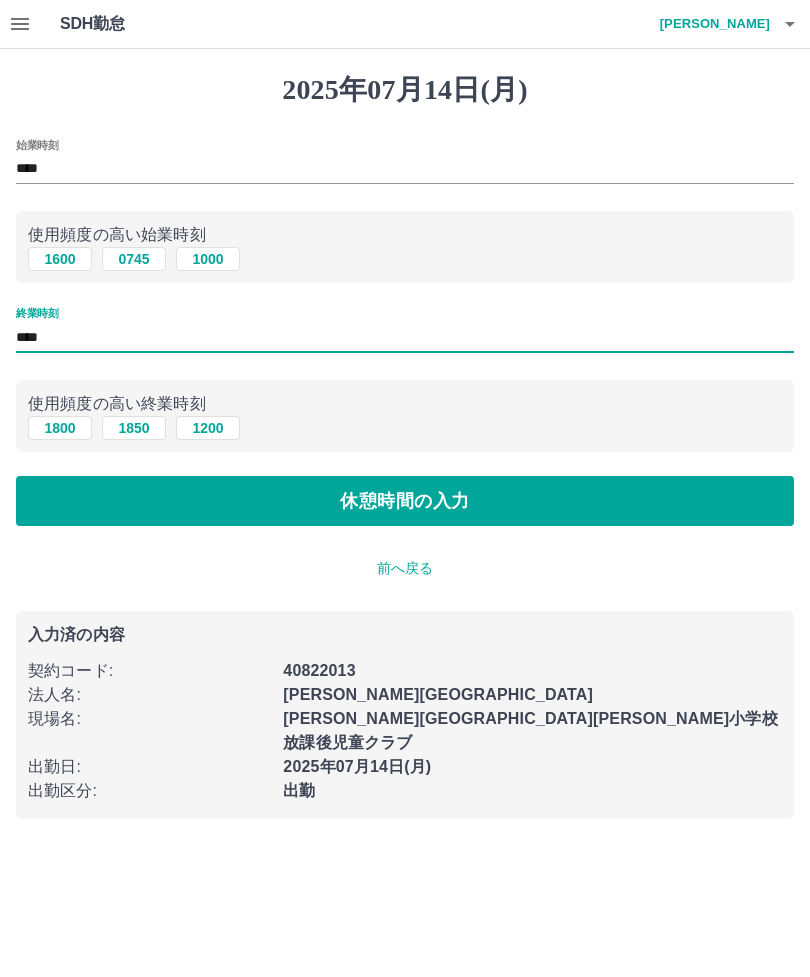 type on "****" 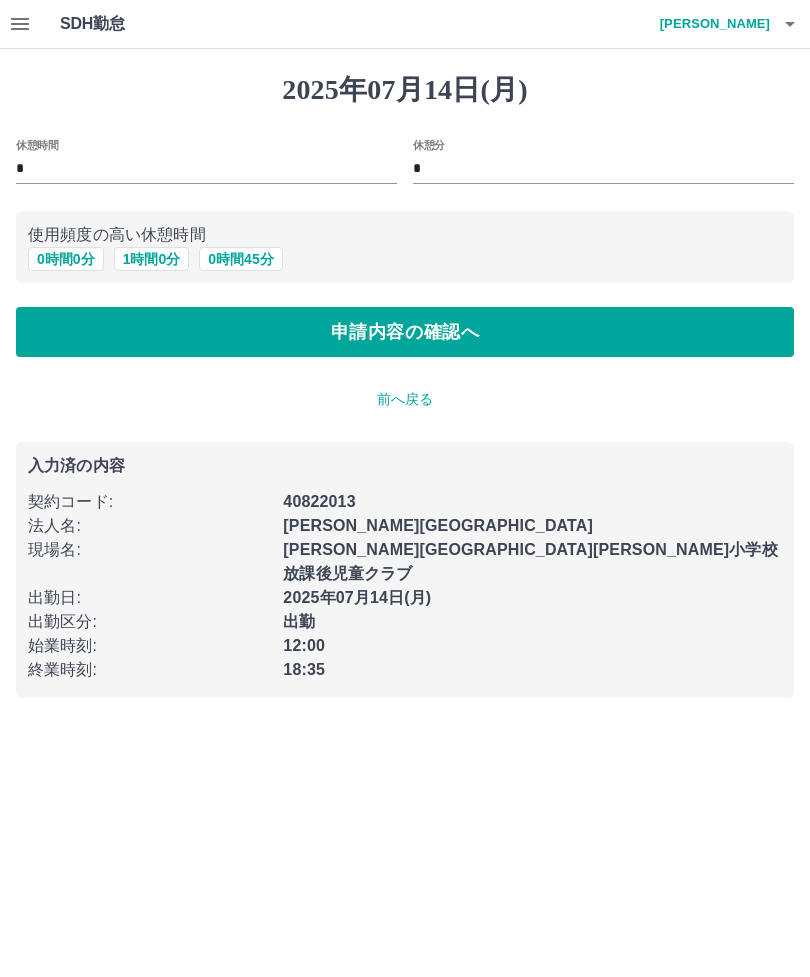 click on "0 時間 45 分" at bounding box center [240, 259] 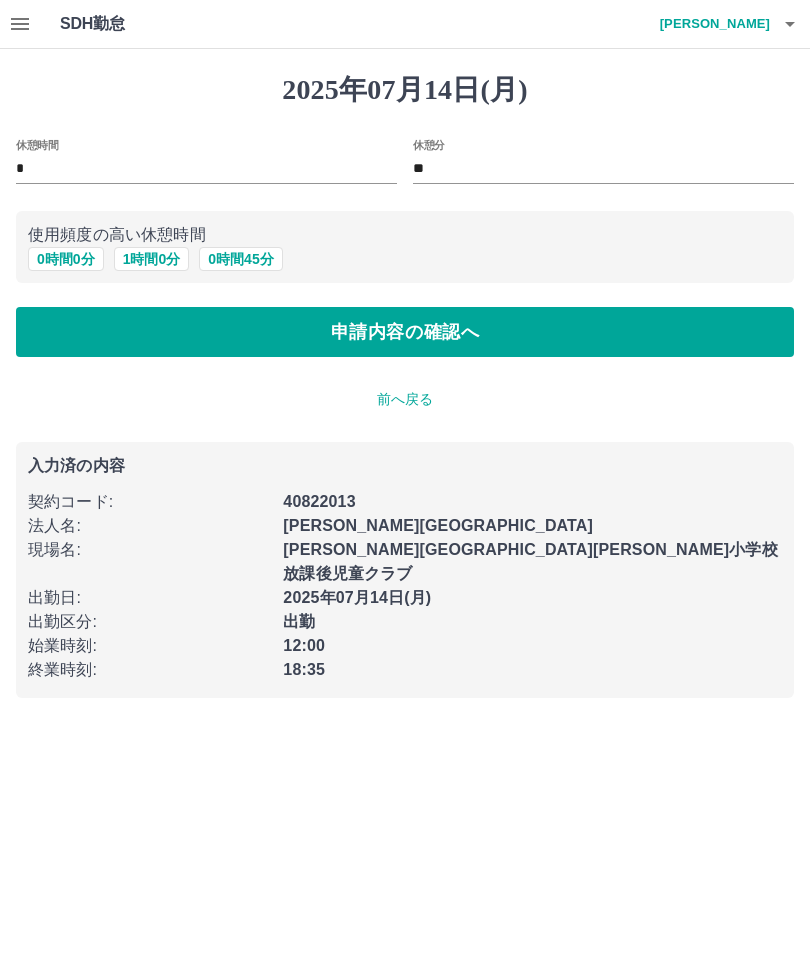 click on "申請内容の確認へ" at bounding box center [405, 332] 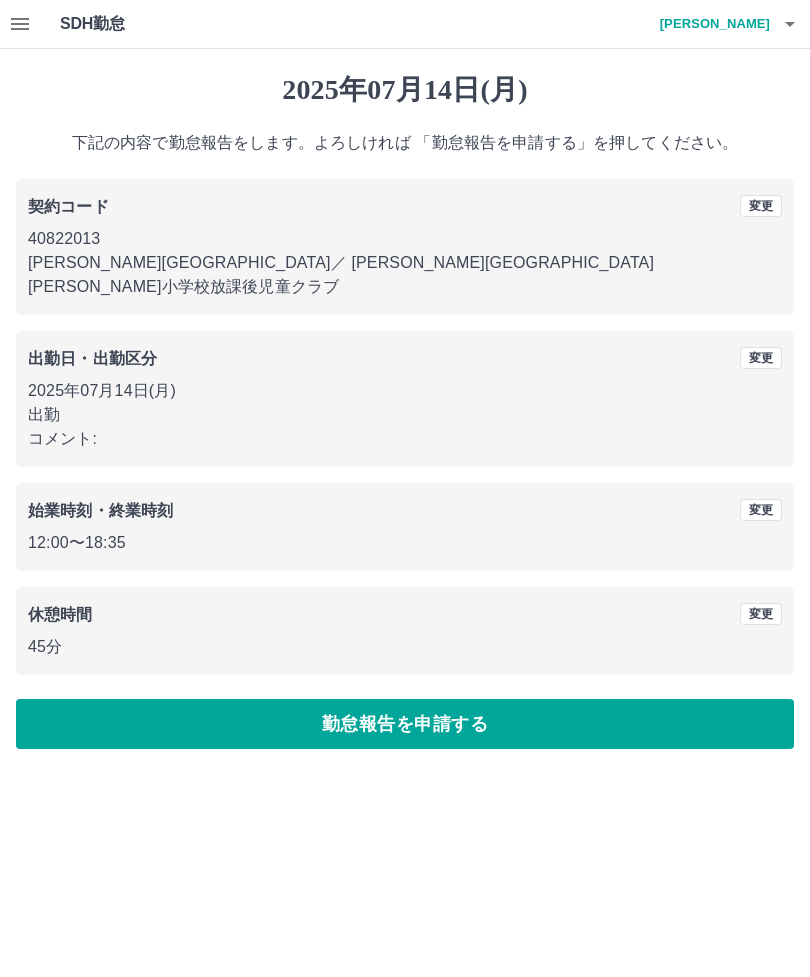 click on "勤怠報告を申請する" at bounding box center (405, 724) 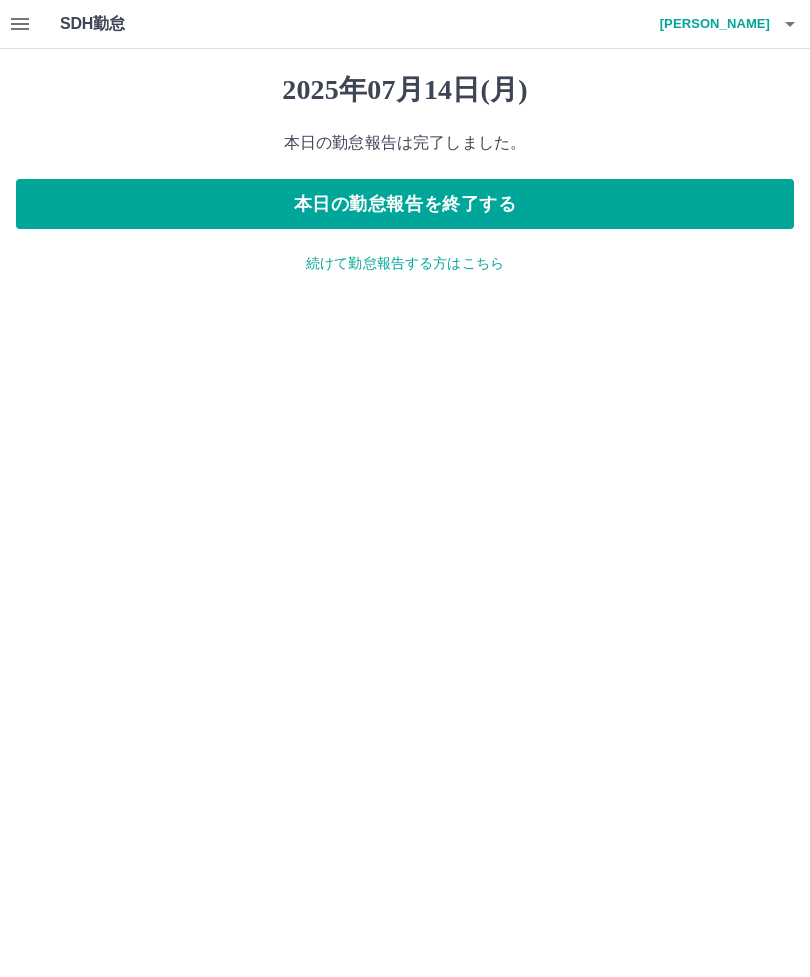 click on "本日の勤怠報告を終了する" at bounding box center [405, 204] 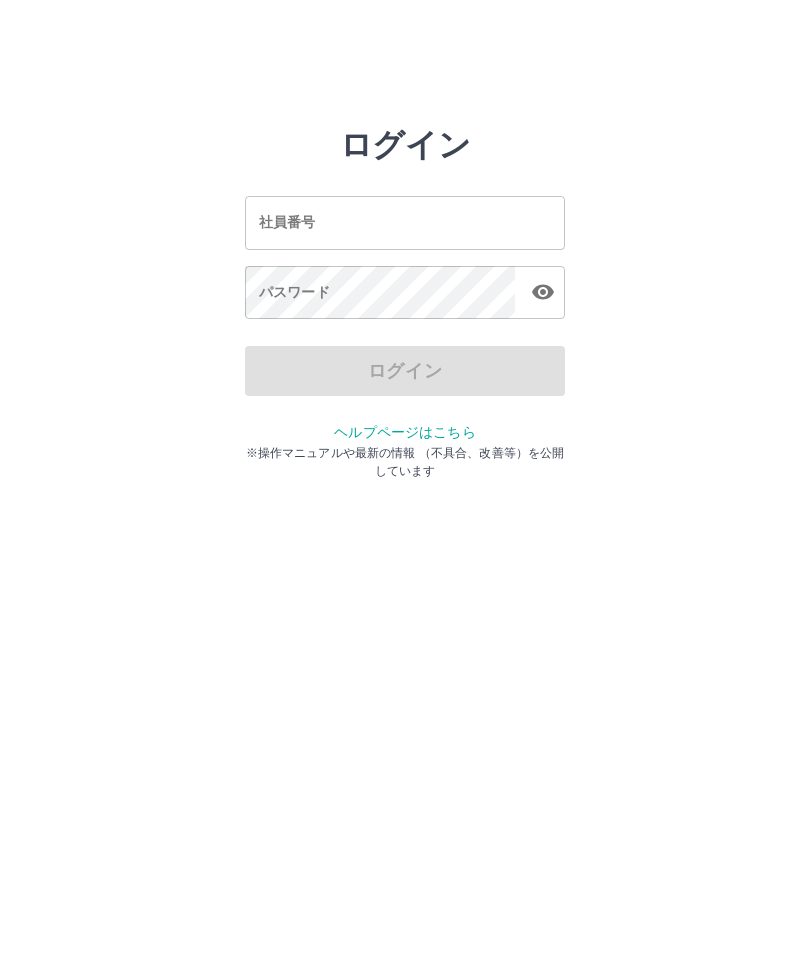 scroll, scrollTop: 0, scrollLeft: 0, axis: both 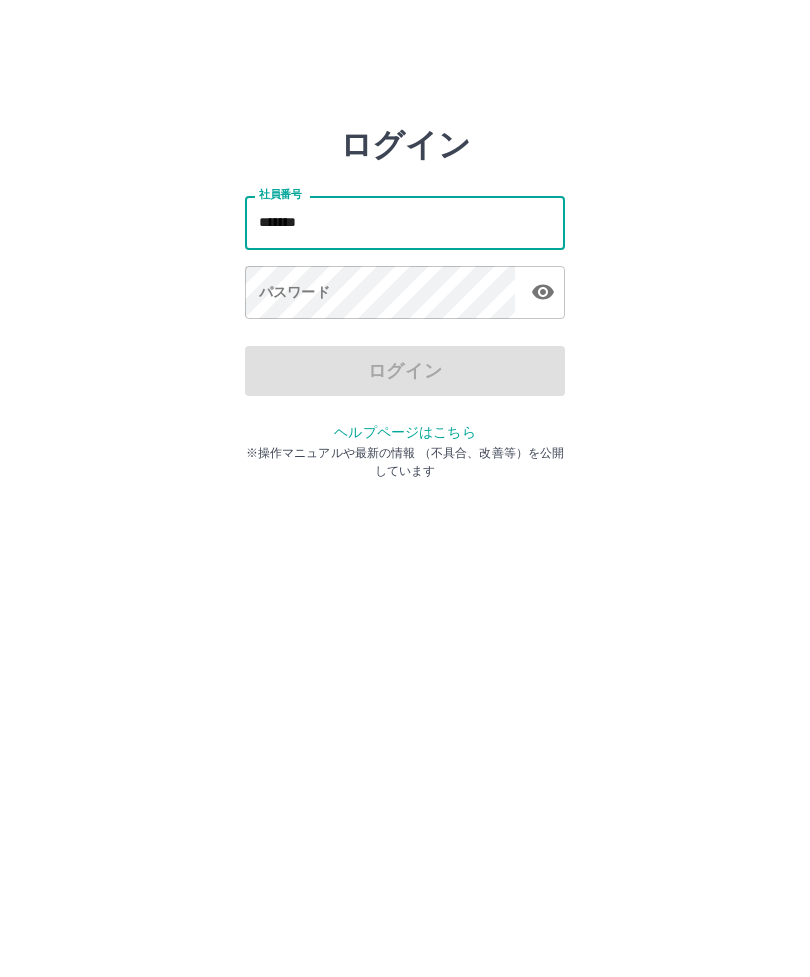 type on "*******" 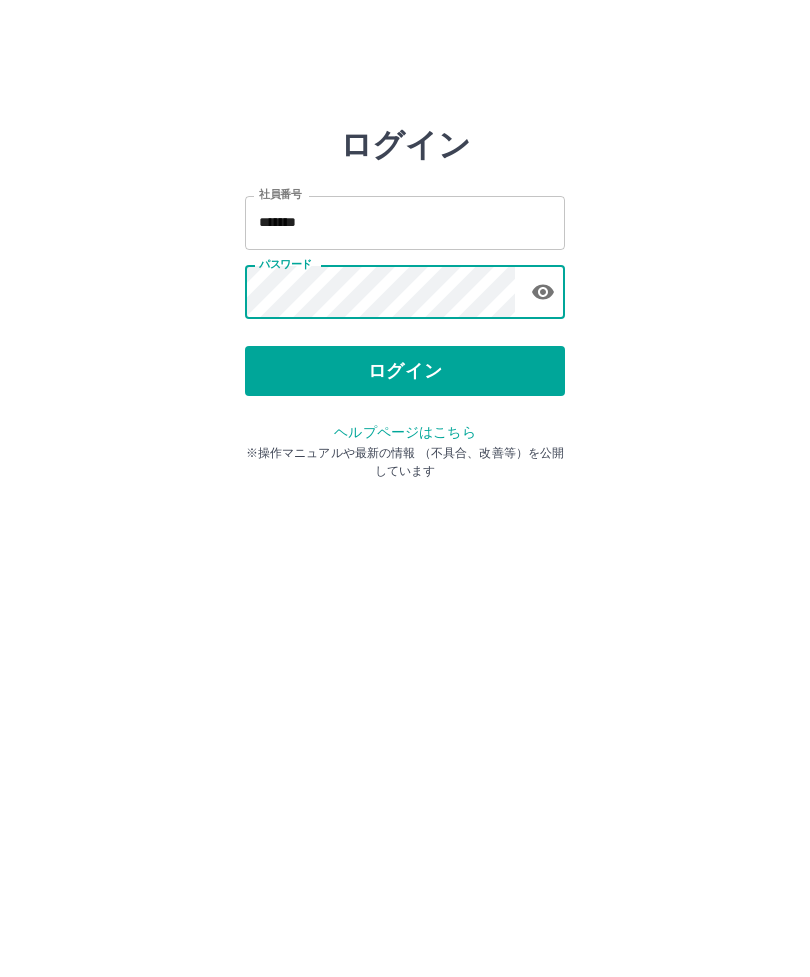 click on "ログイン" at bounding box center [405, 371] 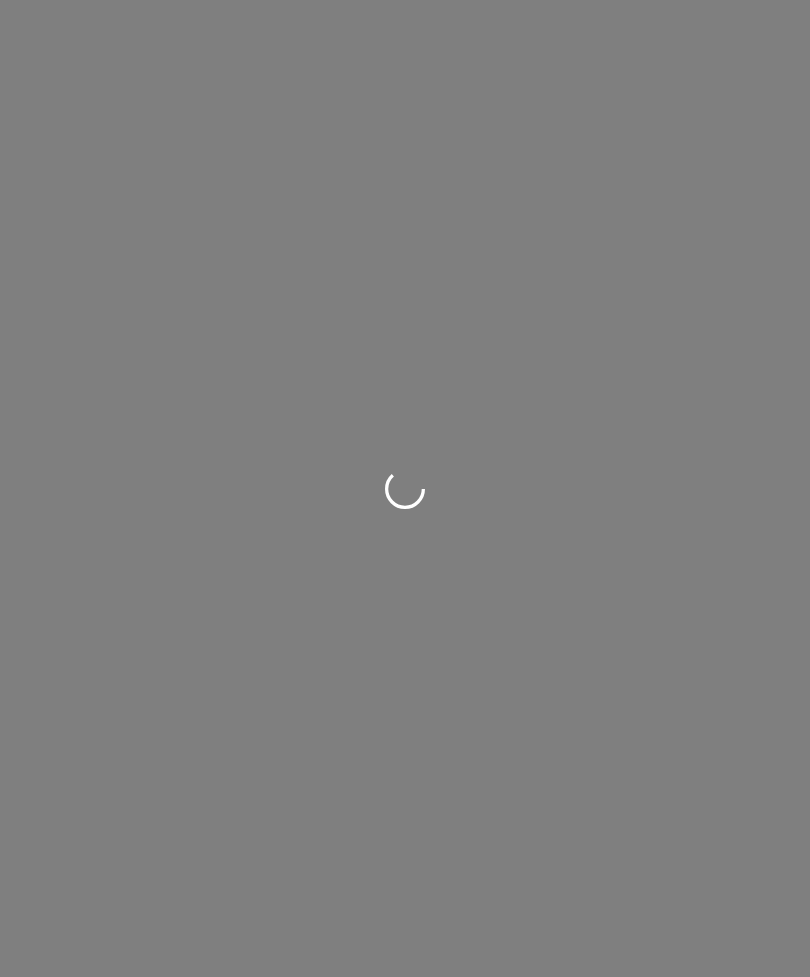 scroll, scrollTop: 0, scrollLeft: 0, axis: both 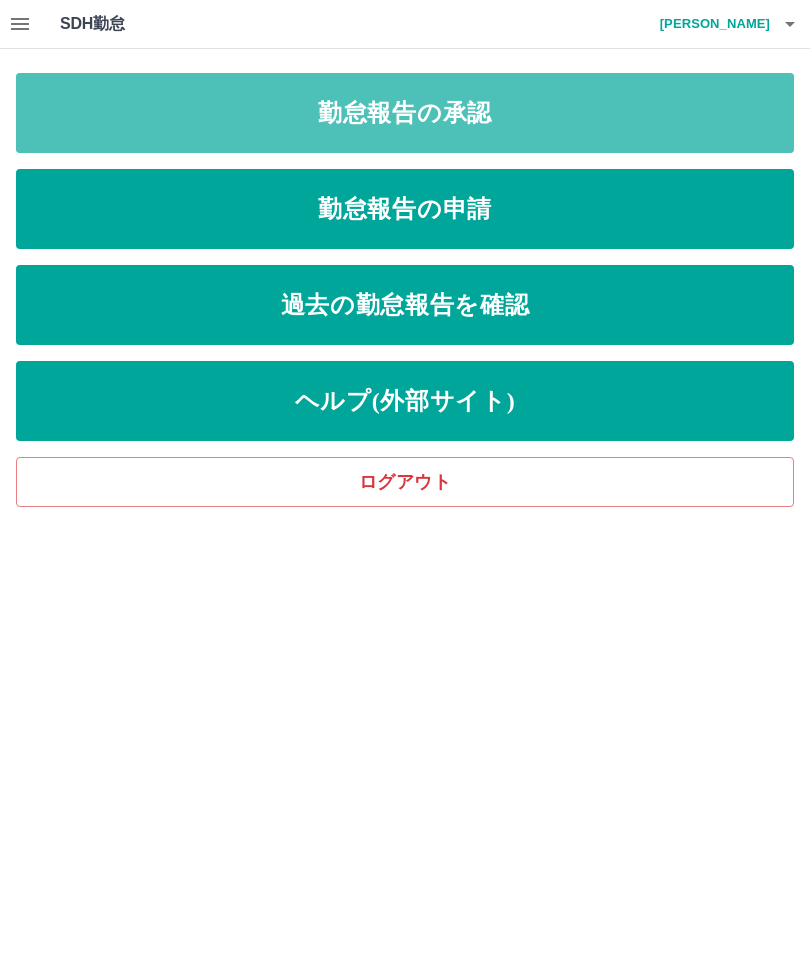 click on "勤怠報告の承認" at bounding box center [405, 113] 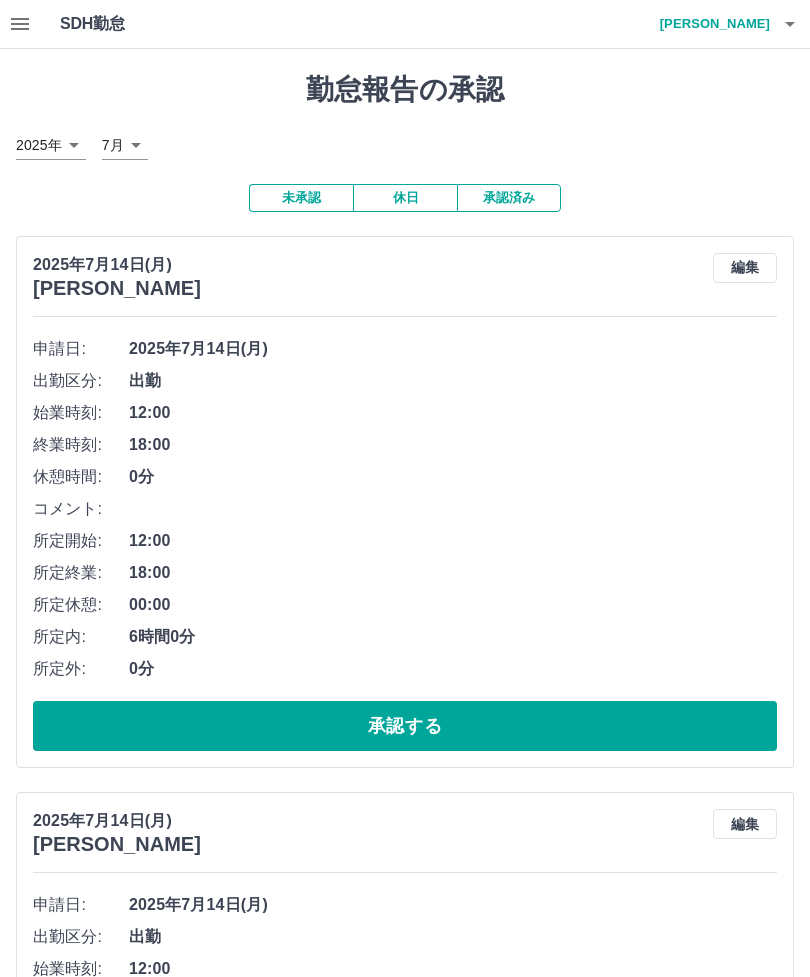 click on "承認する" at bounding box center [405, 726] 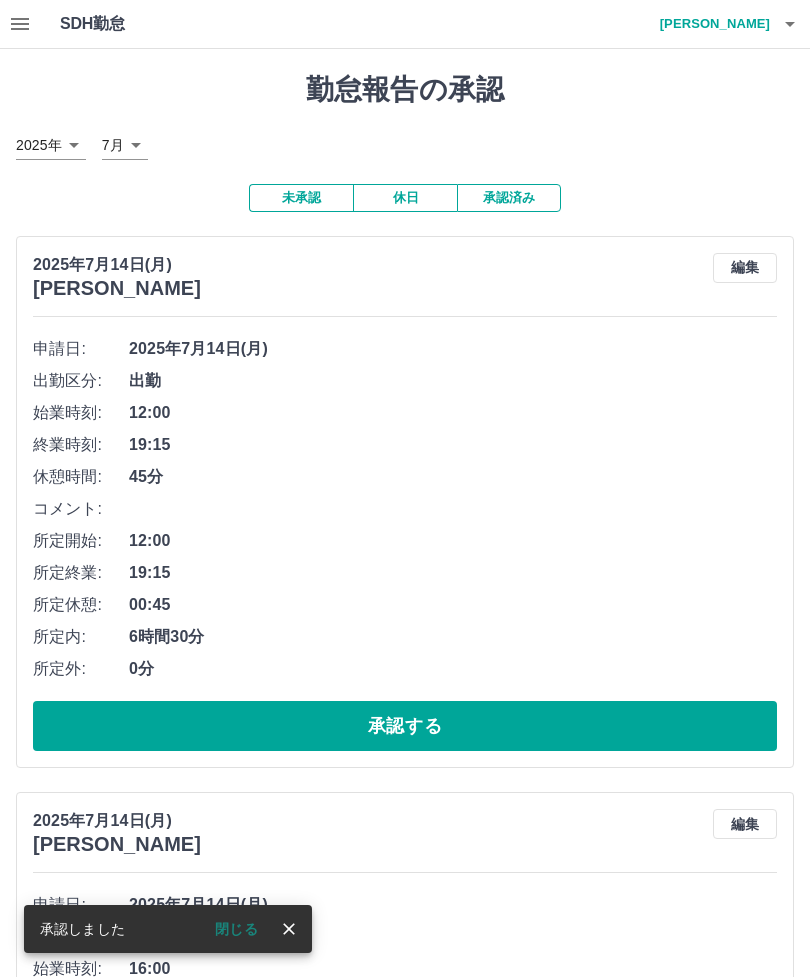 click on "承認する" at bounding box center (405, 726) 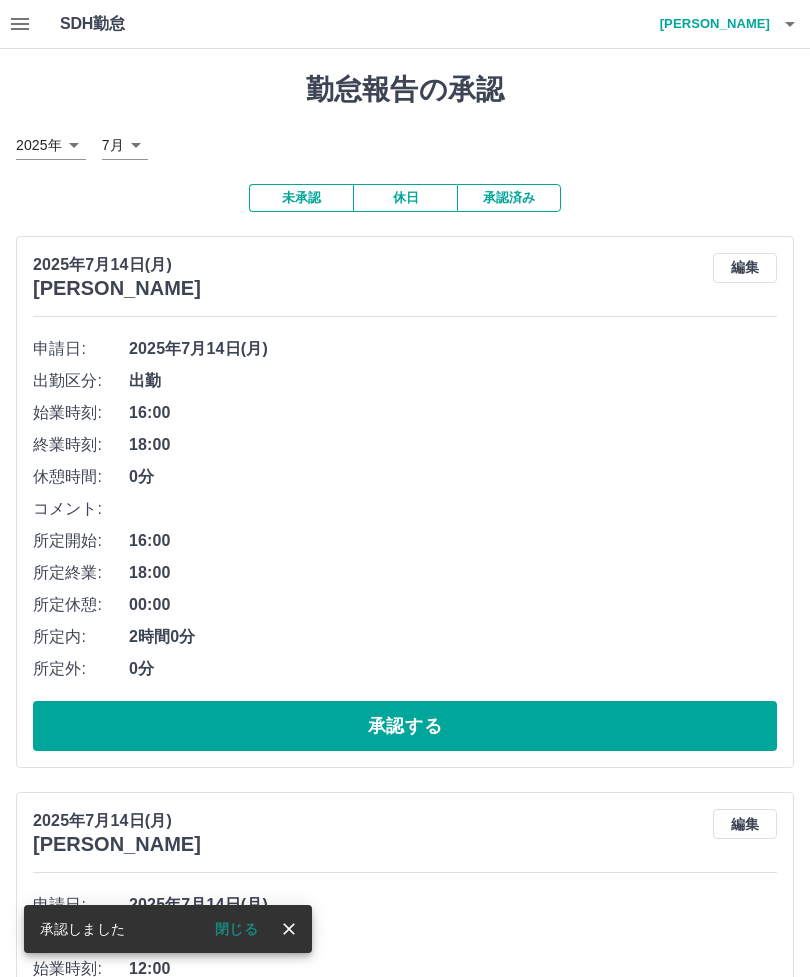 click on "承認する" at bounding box center [405, 726] 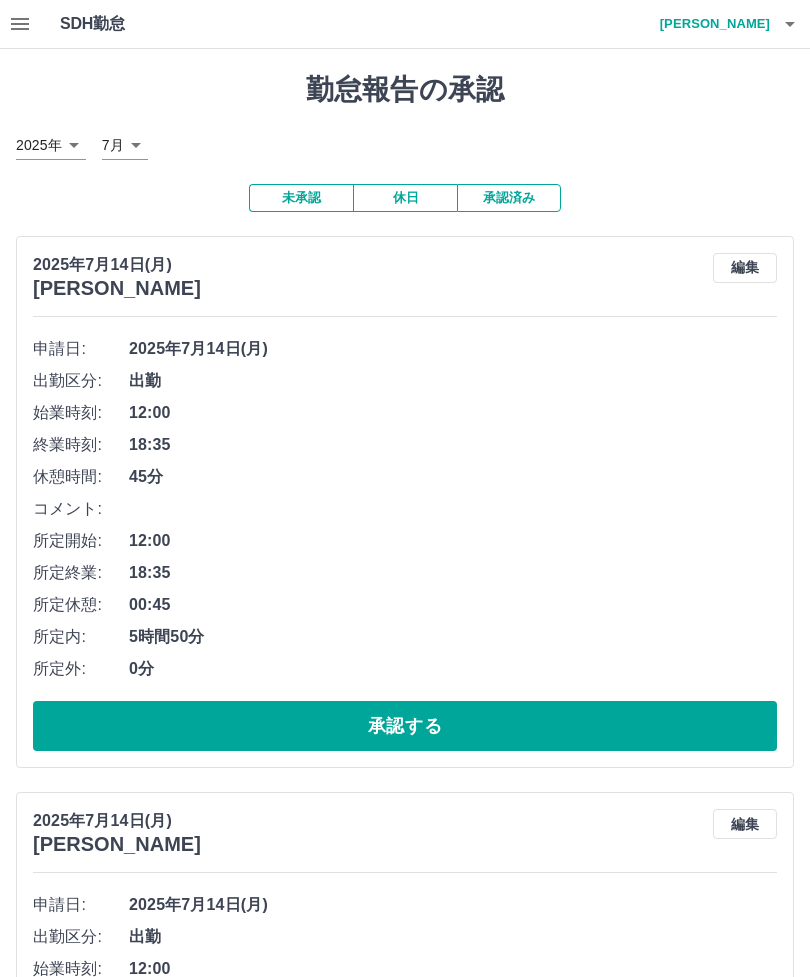 click on "承認する" at bounding box center (405, 726) 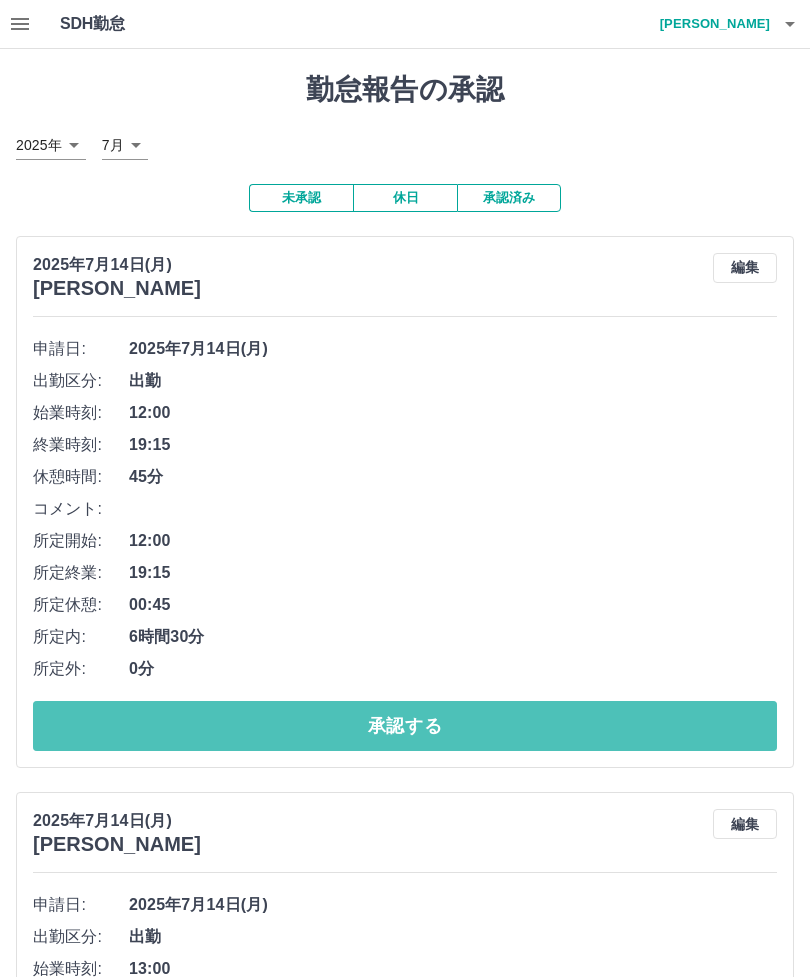 click on "承認する" at bounding box center (405, 726) 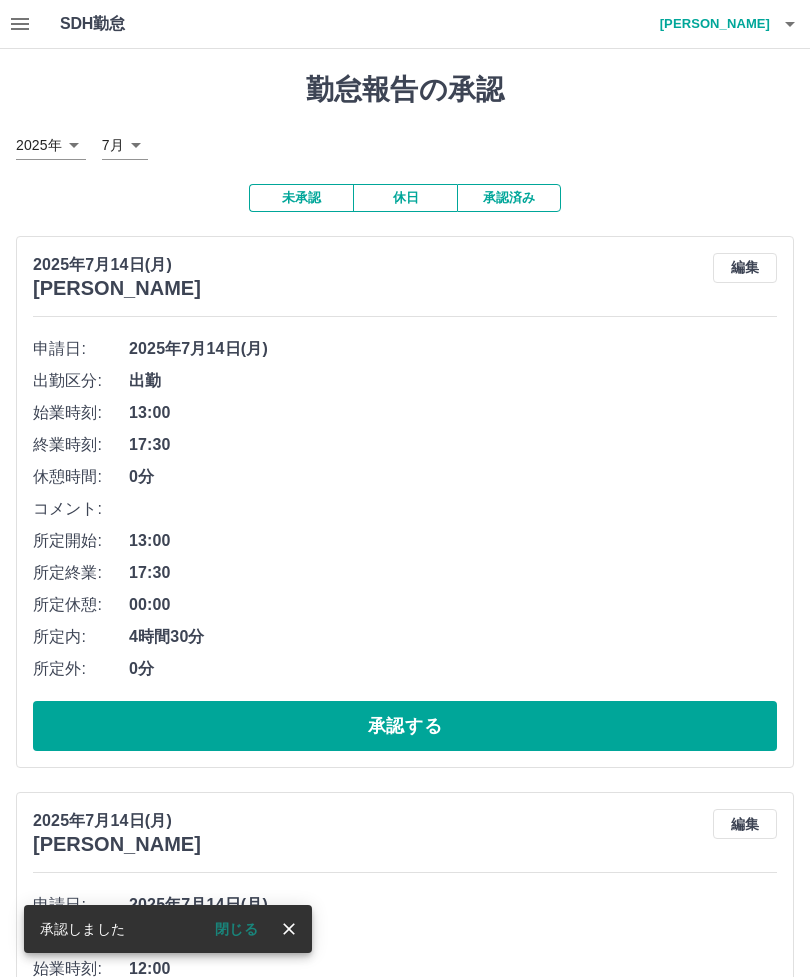 click on "承認する" at bounding box center (405, 726) 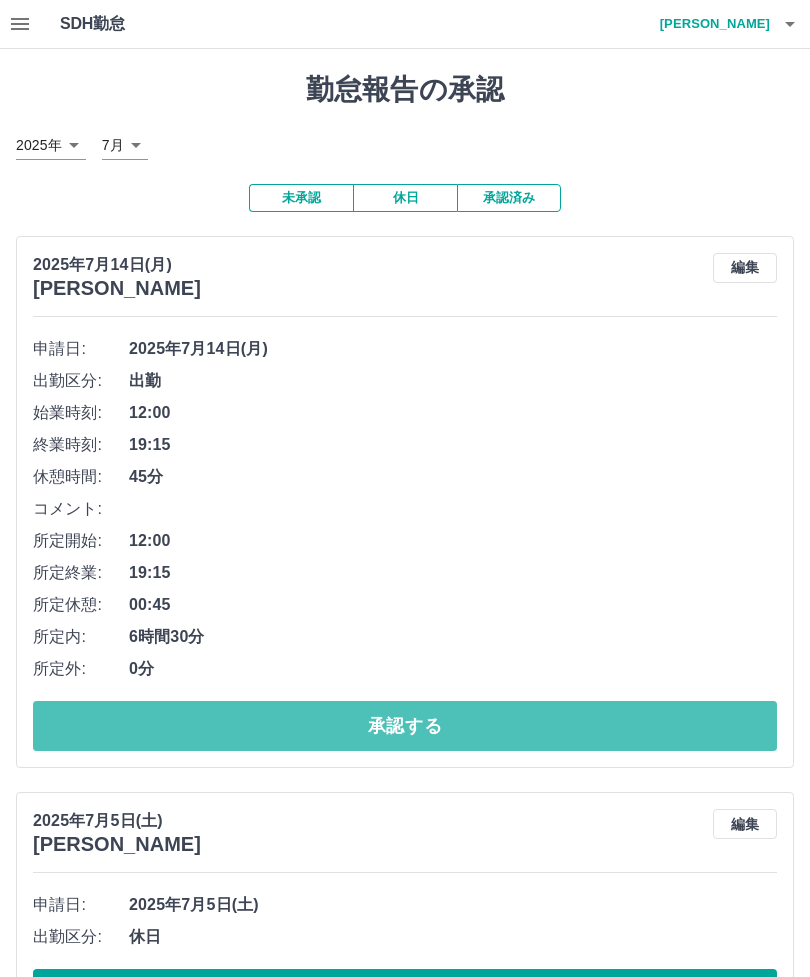click on "承認する" at bounding box center (405, 726) 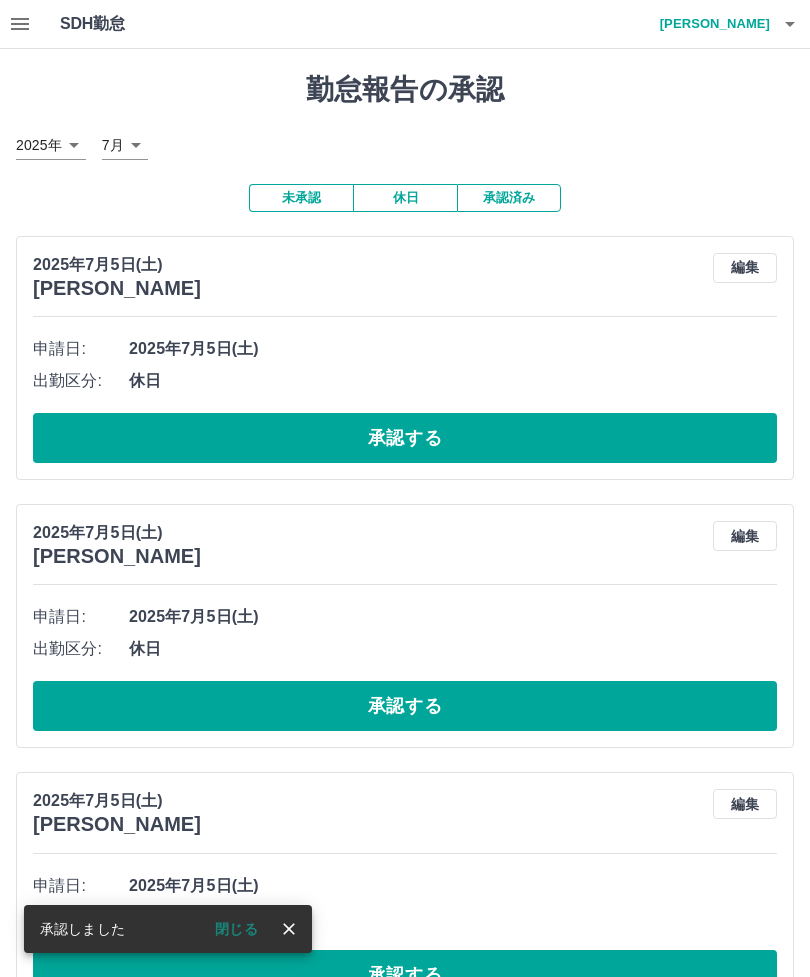 click on "承認済み" at bounding box center (509, 198) 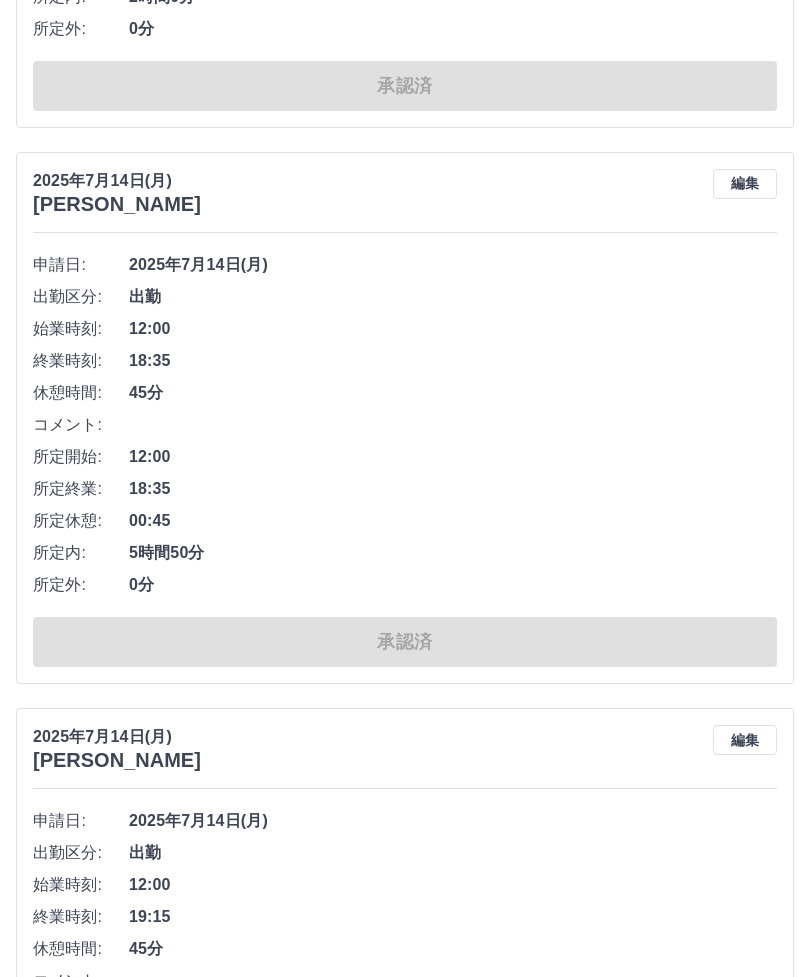 scroll, scrollTop: 1757, scrollLeft: 0, axis: vertical 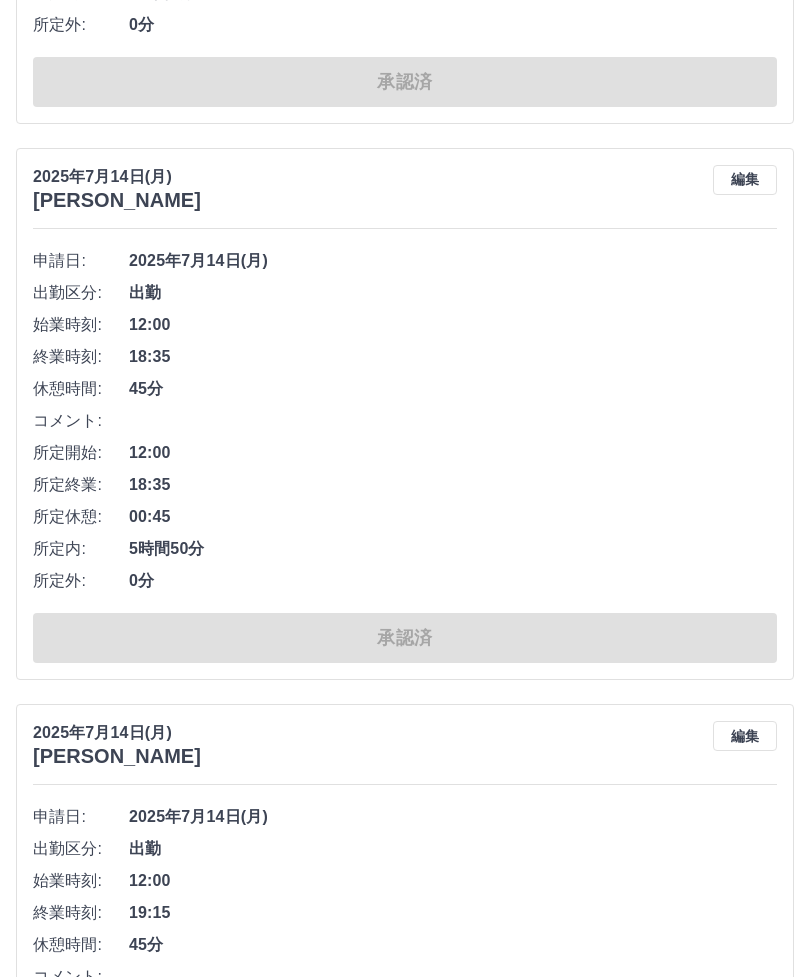 click on "2025年7月14日(月) 野村　眞司 編集 申請日: 2025年7月14日(月) 出勤区分: 出勤 始業時刻: 12:00 終業時刻: 18:35 休憩時間: 45分 コメント: 所定開始: 12:00 所定終業: 18:35 所定休憩: 00:45 所定内: 5時間50分 所定外: 0分 承認済" at bounding box center [405, 414] 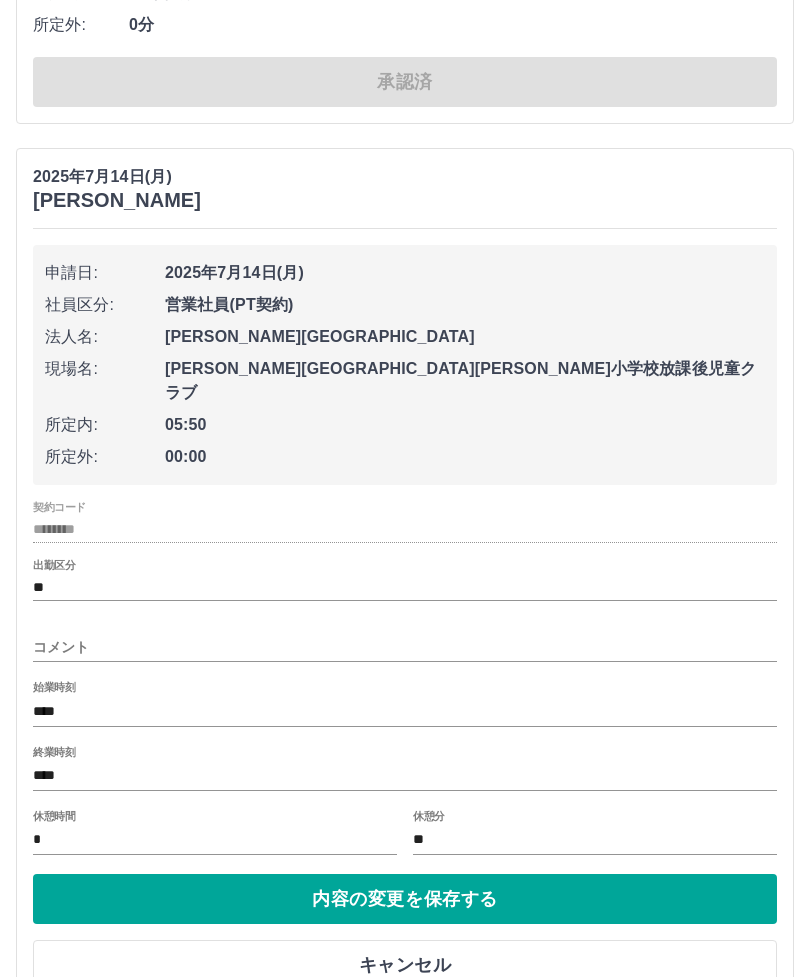 click on "終業時刻" at bounding box center [54, 751] 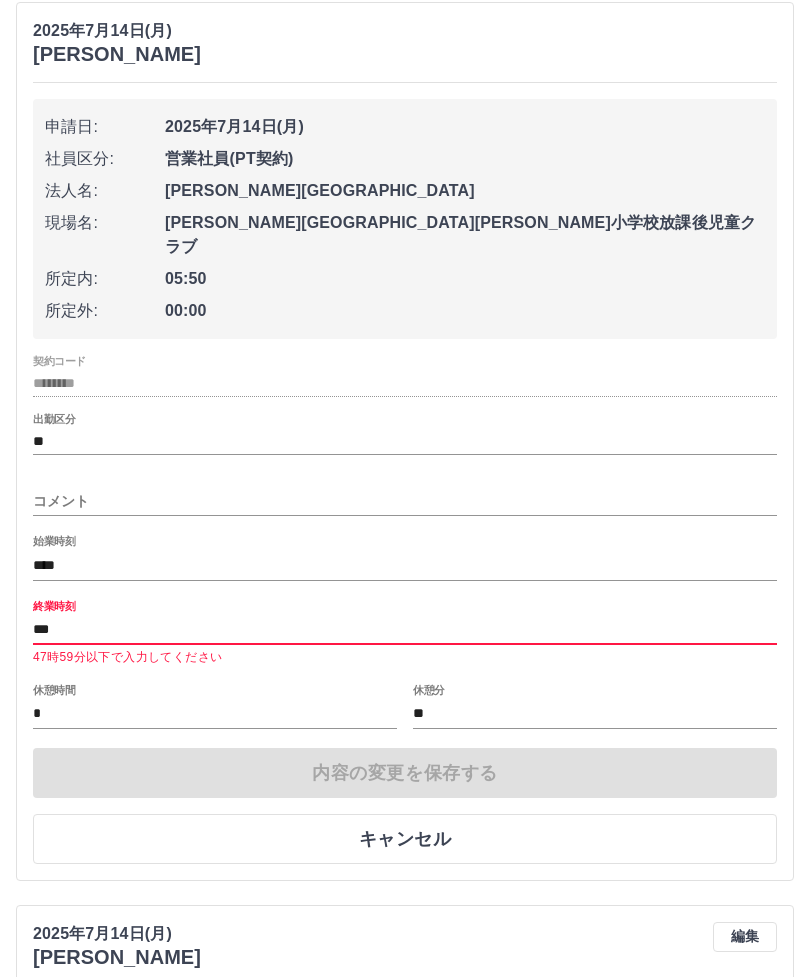 scroll, scrollTop: 1903, scrollLeft: 0, axis: vertical 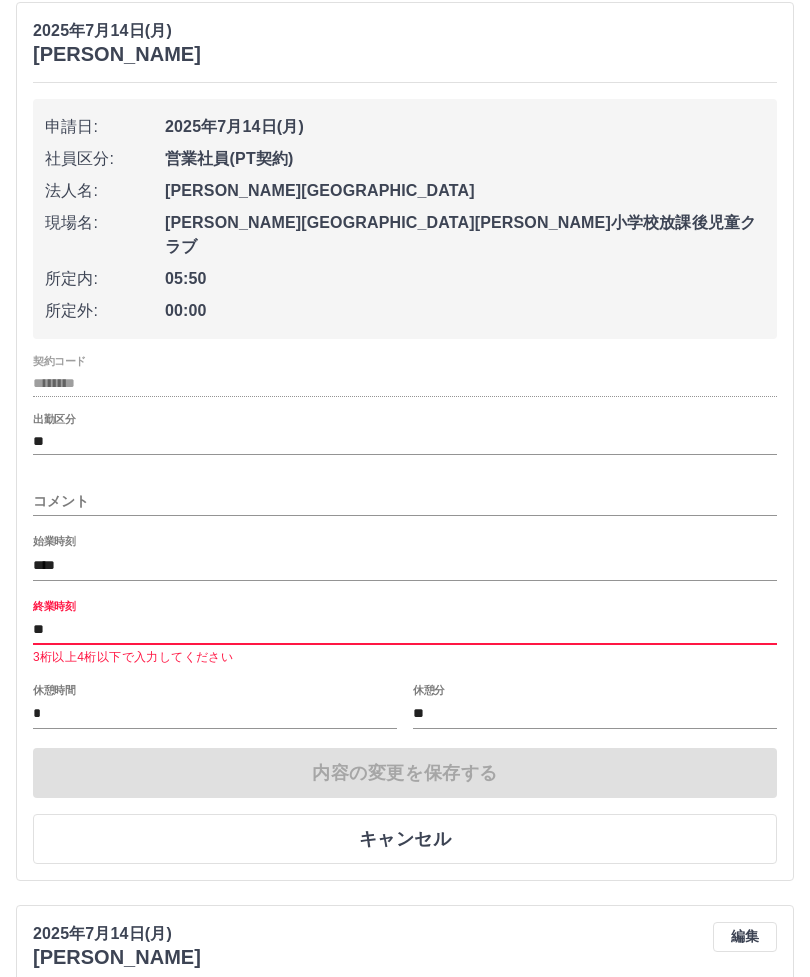 type on "*" 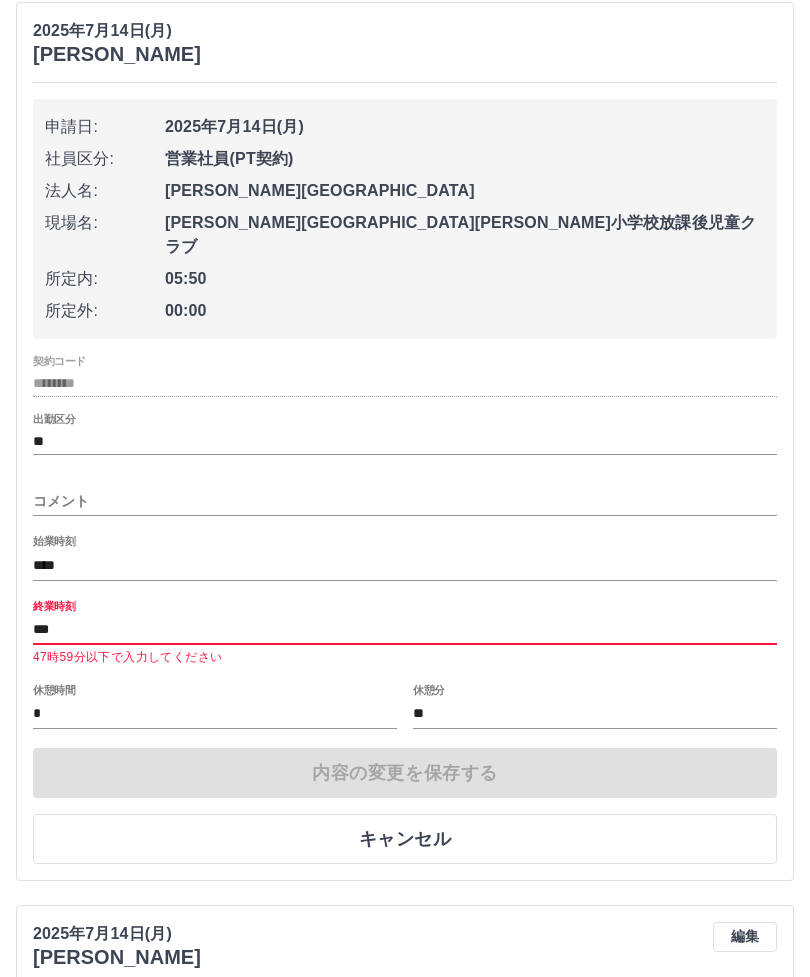 type on "****" 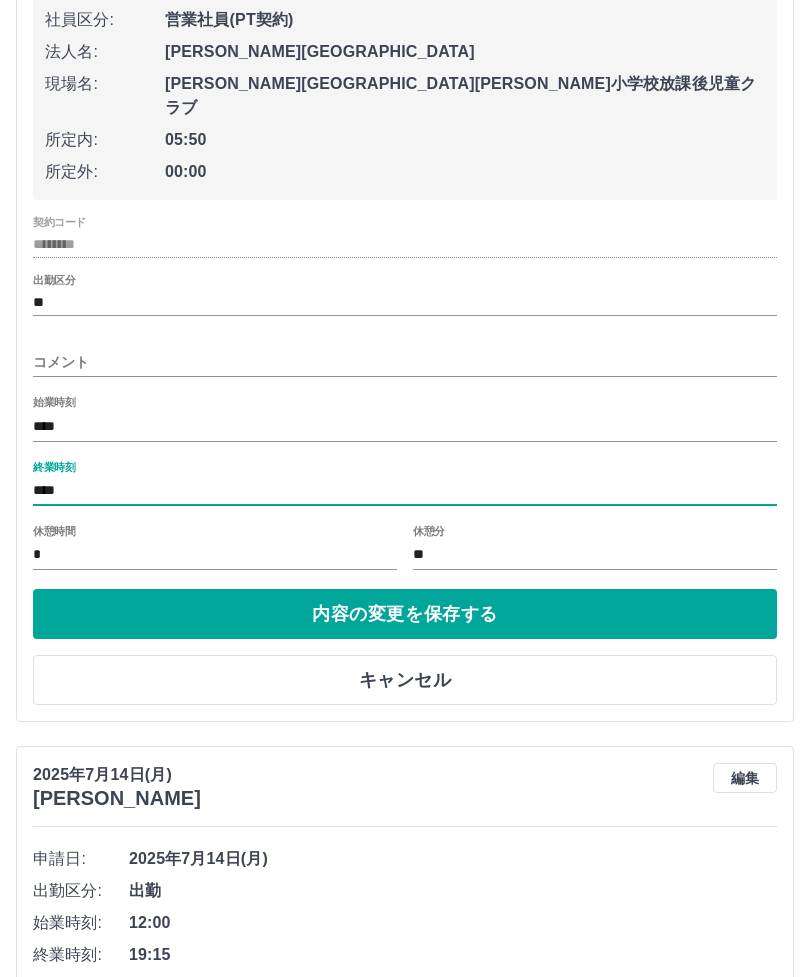 scroll, scrollTop: 2051, scrollLeft: 0, axis: vertical 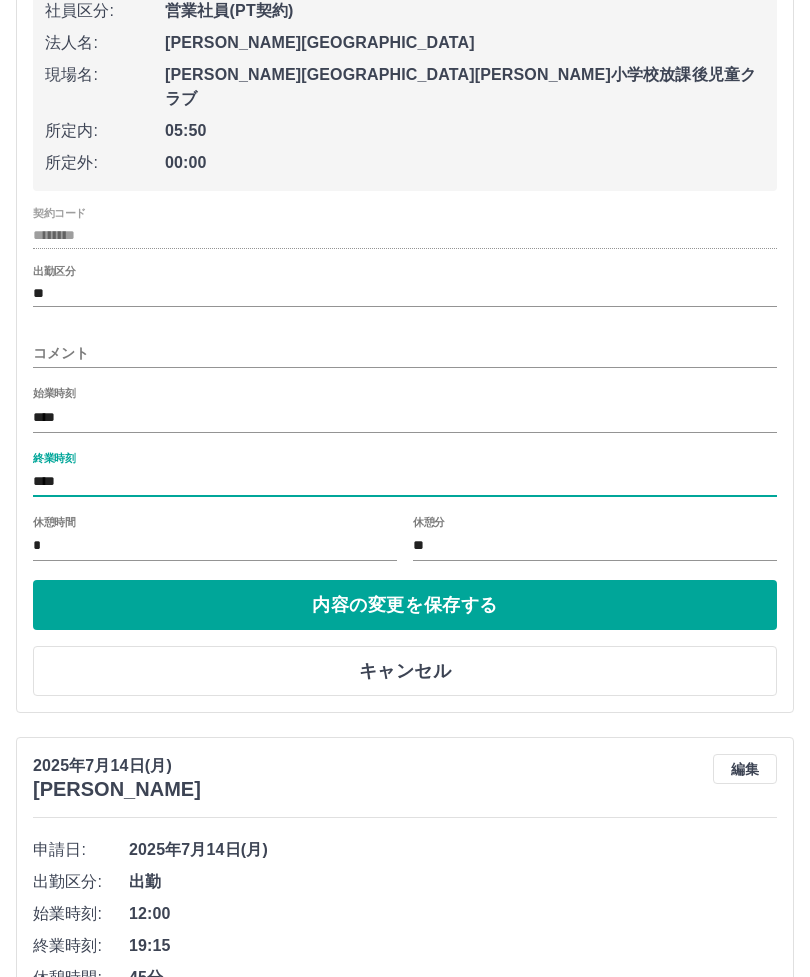 click on "内容の変更を保存する" at bounding box center (405, 605) 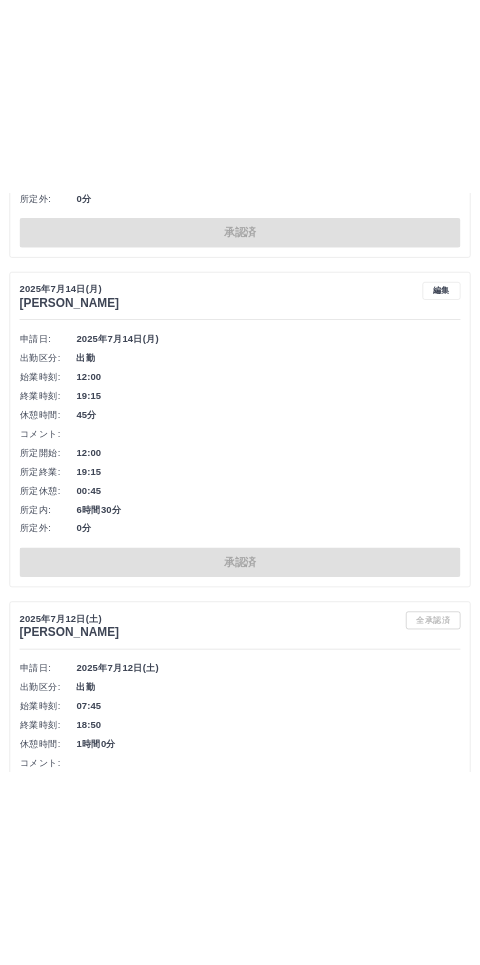 scroll, scrollTop: 3480, scrollLeft: 0, axis: vertical 